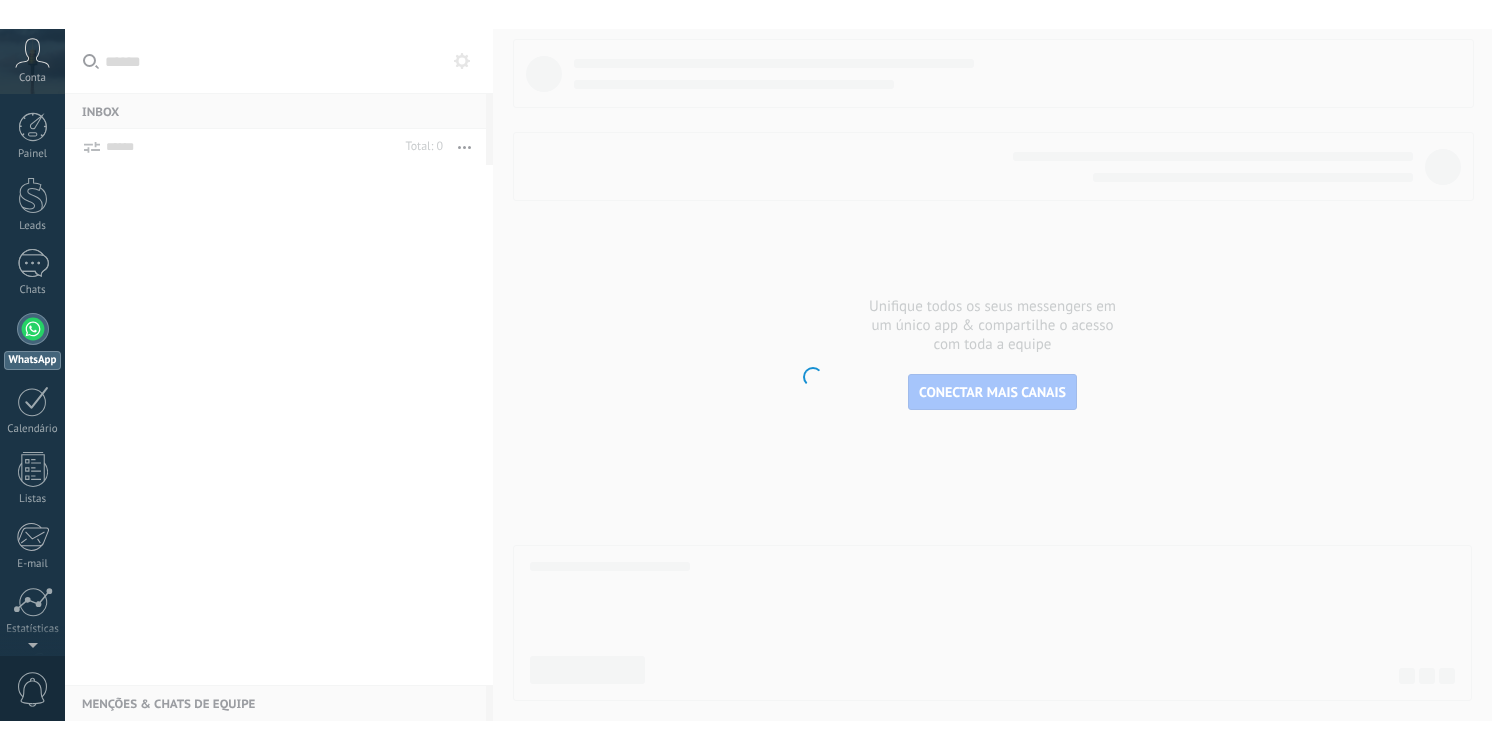 scroll, scrollTop: 0, scrollLeft: 0, axis: both 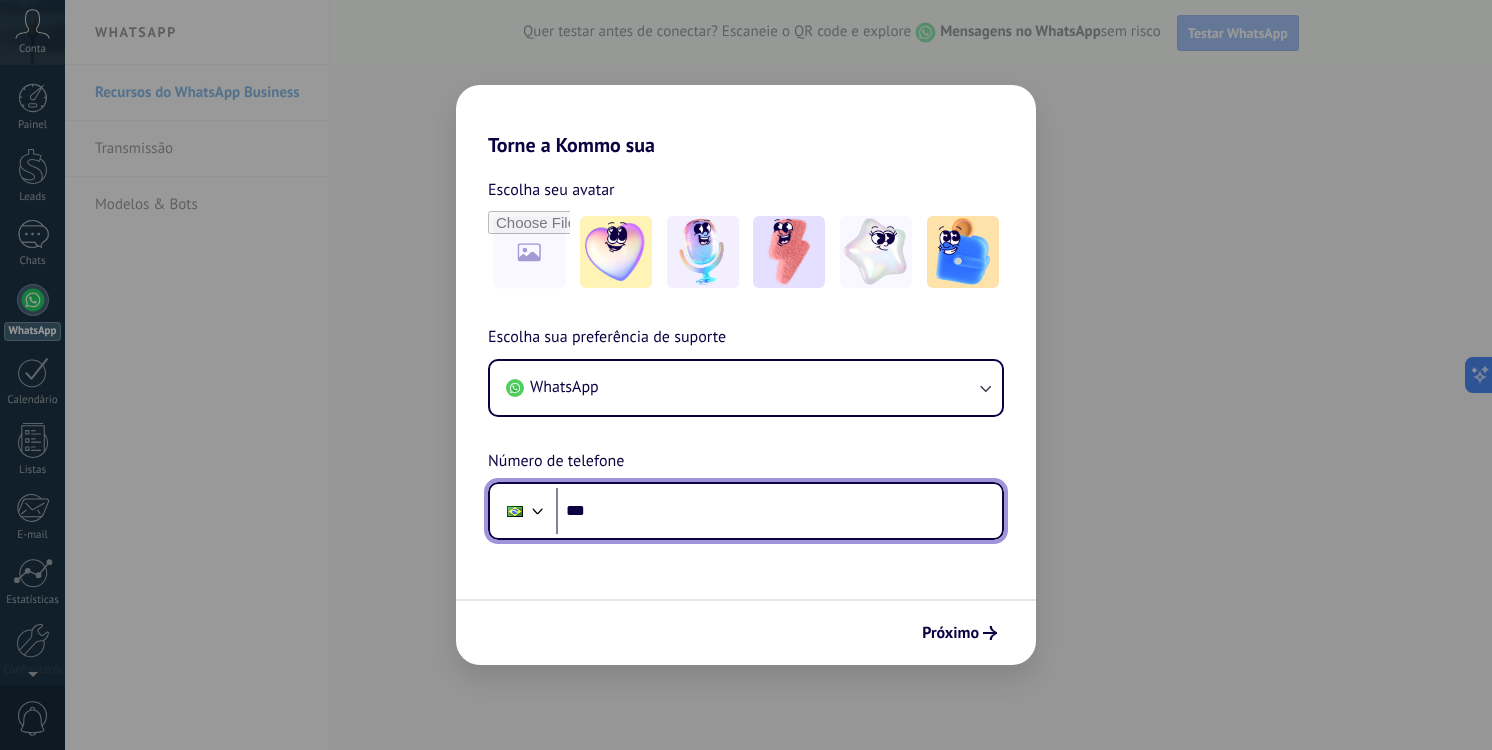 click on "***" at bounding box center [779, 511] 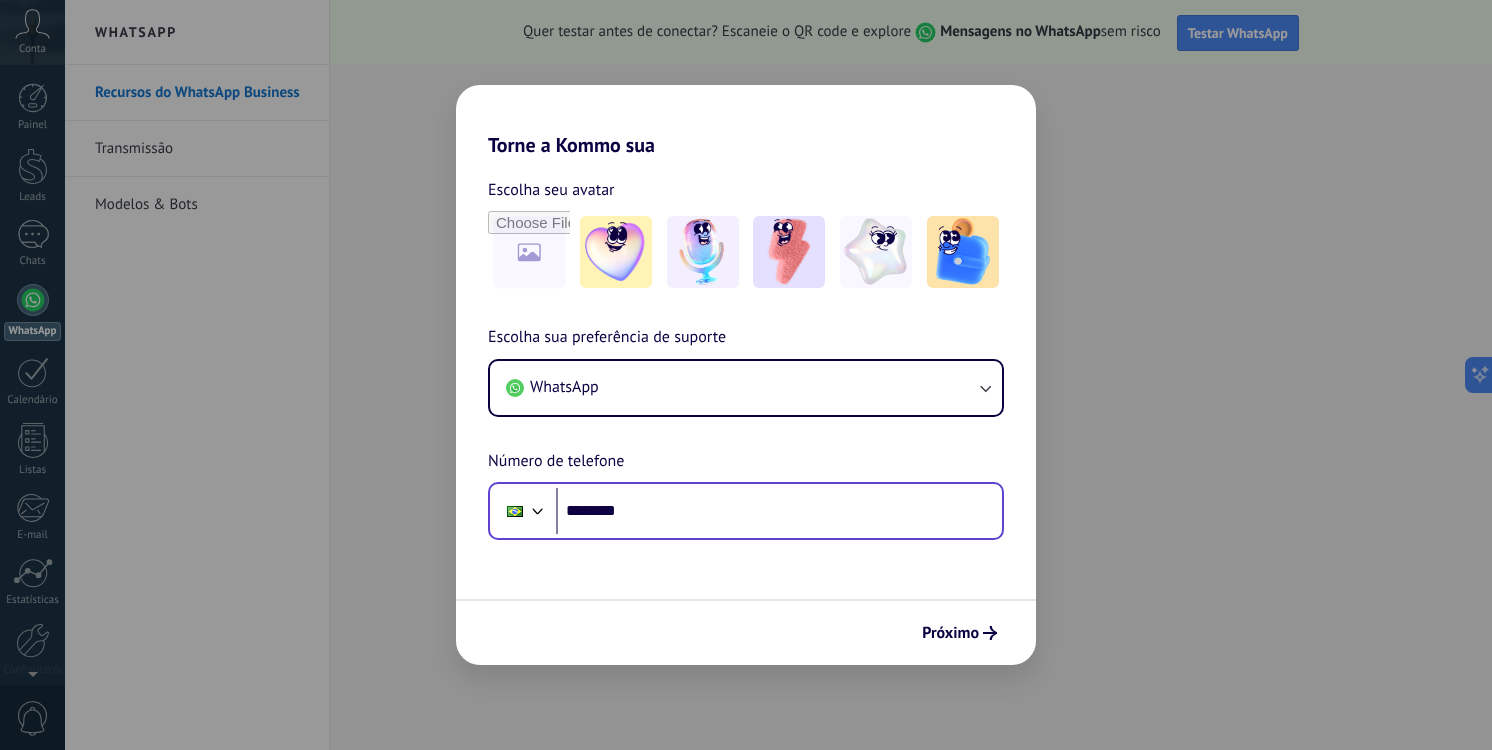 scroll, scrollTop: 0, scrollLeft: 0, axis: both 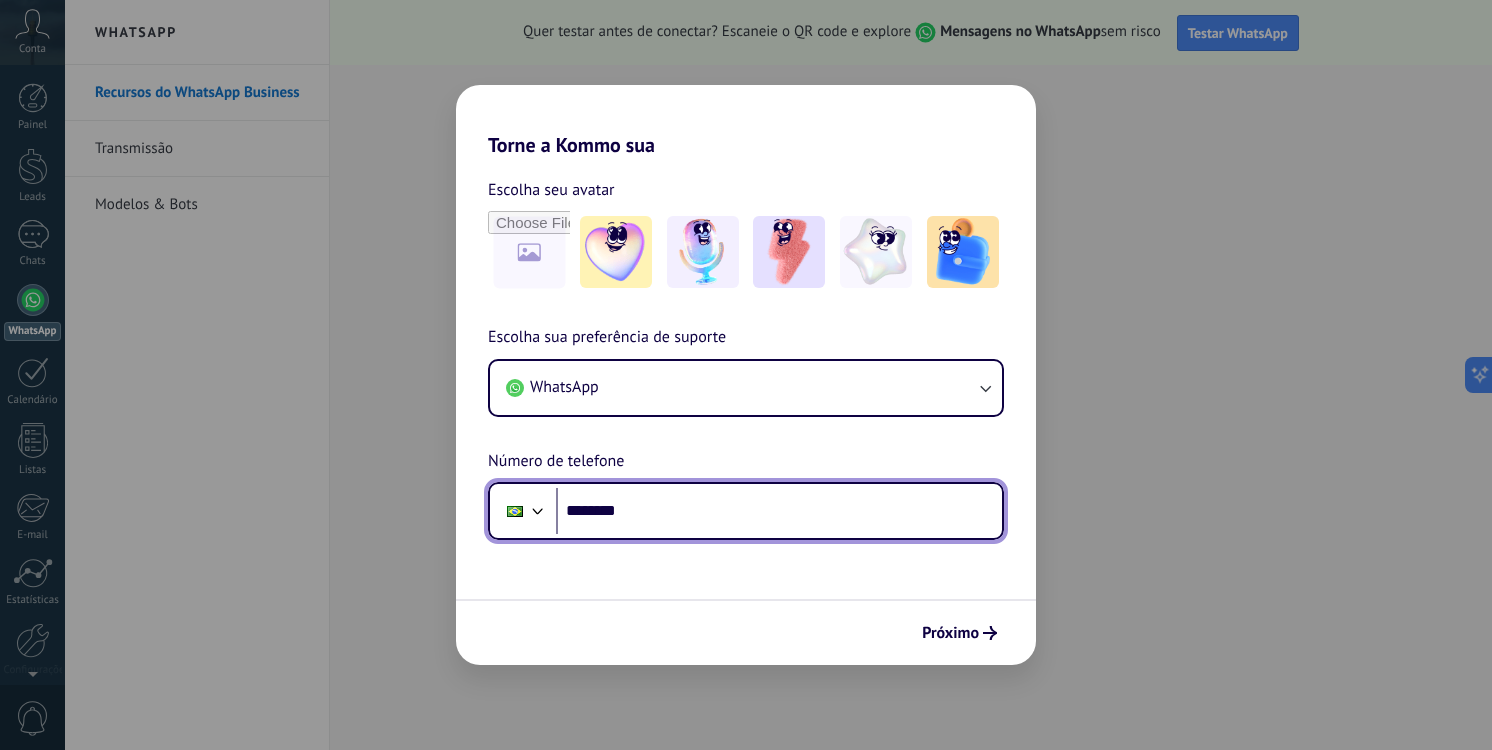 click on "********" at bounding box center [779, 511] 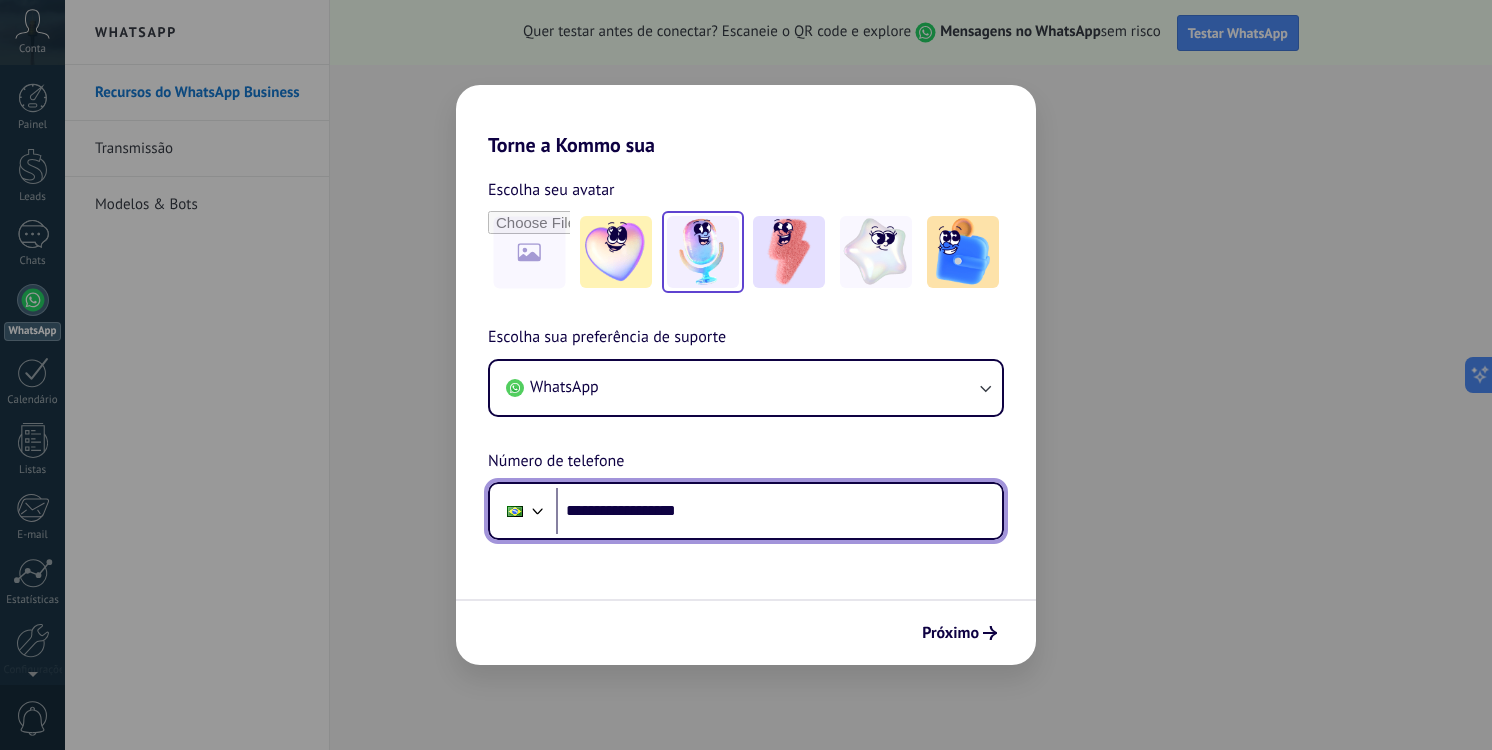 type on "**********" 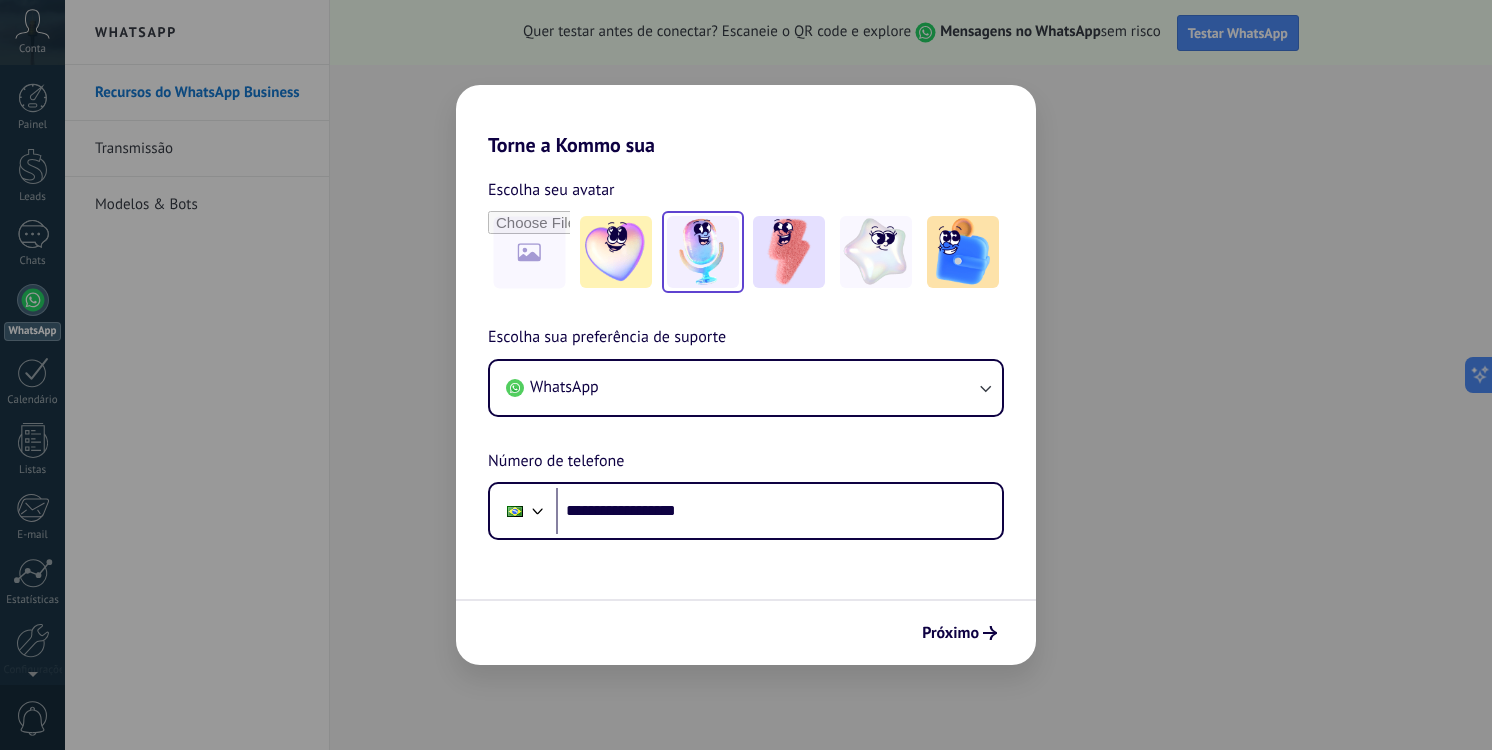 click at bounding box center (616, 252) 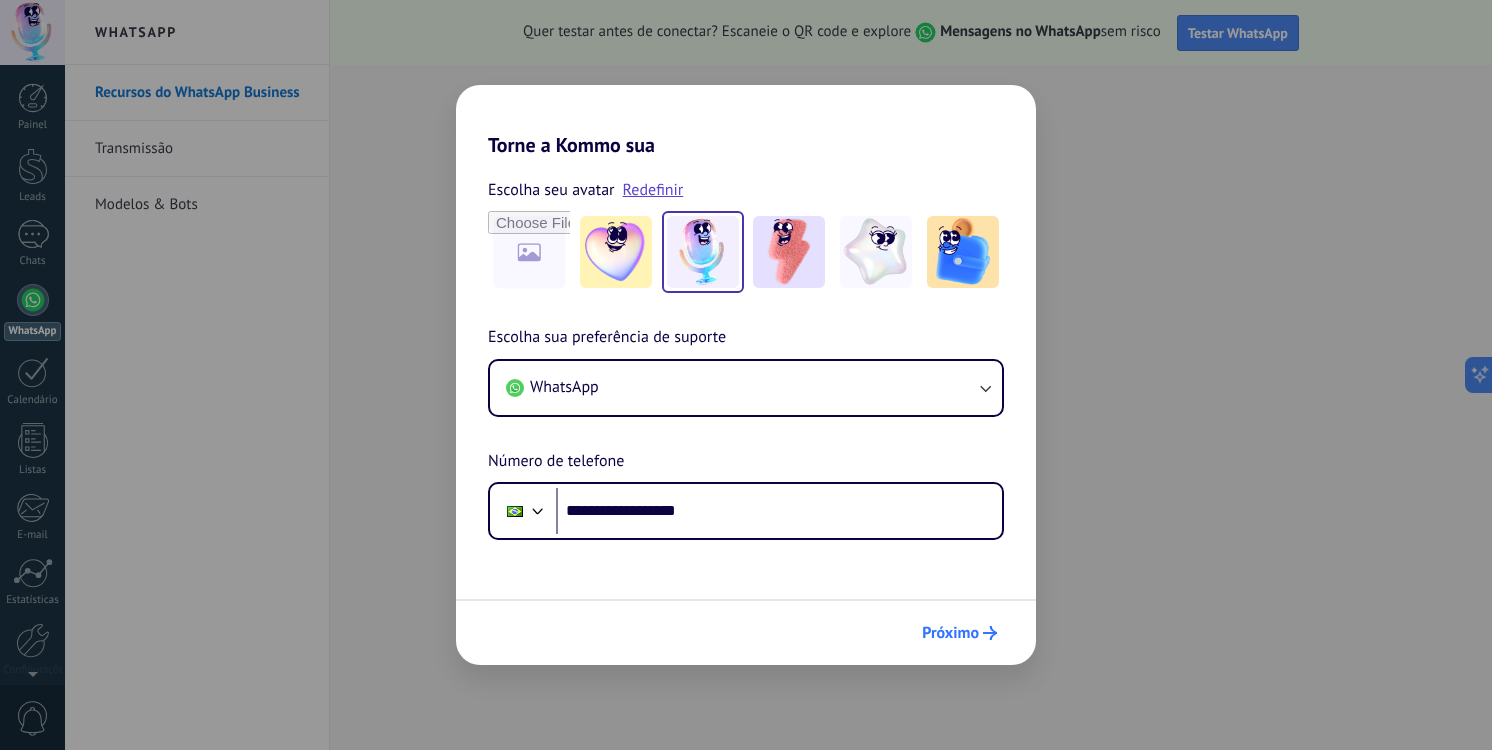 click on "Próximo" at bounding box center (950, 633) 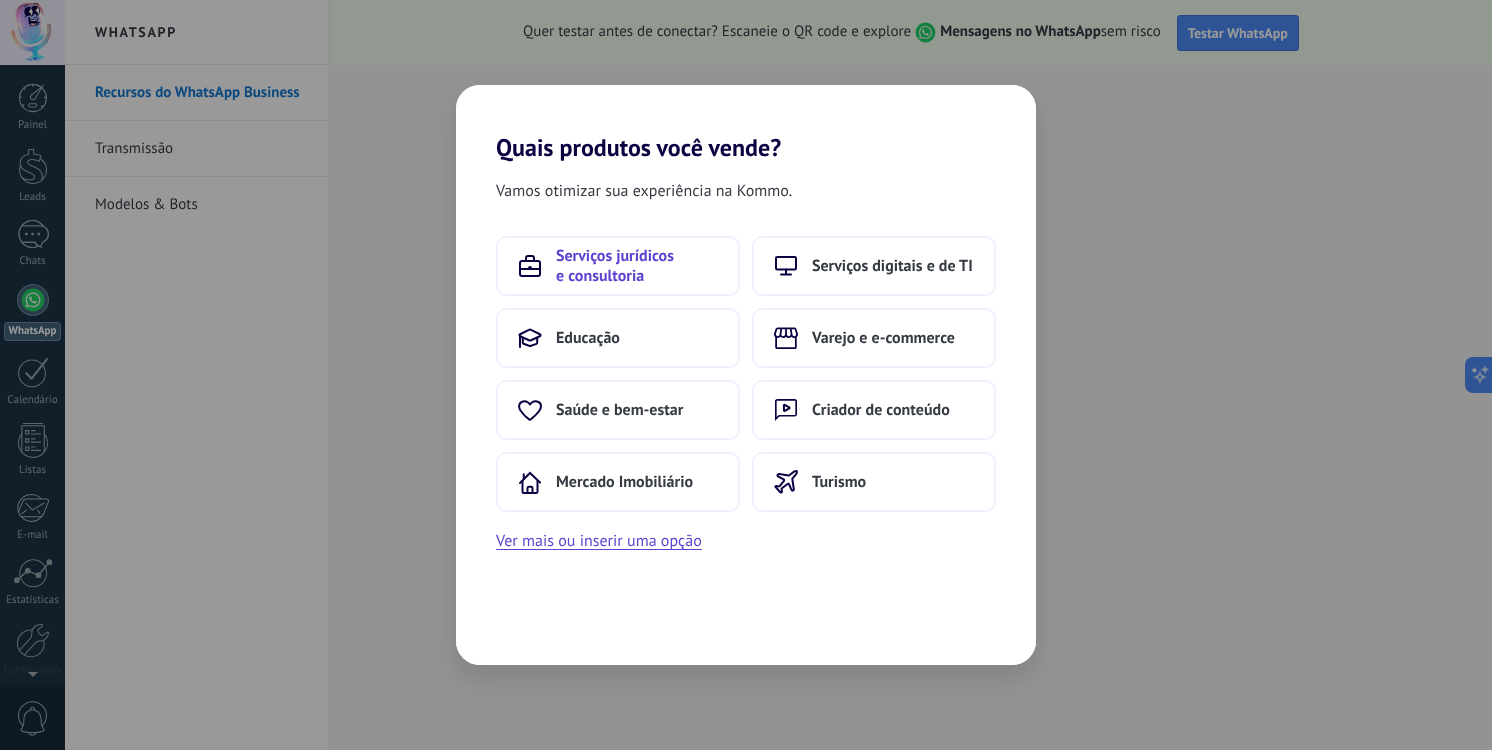 click on "Serviços jurídicos e consultoria" at bounding box center (637, 266) 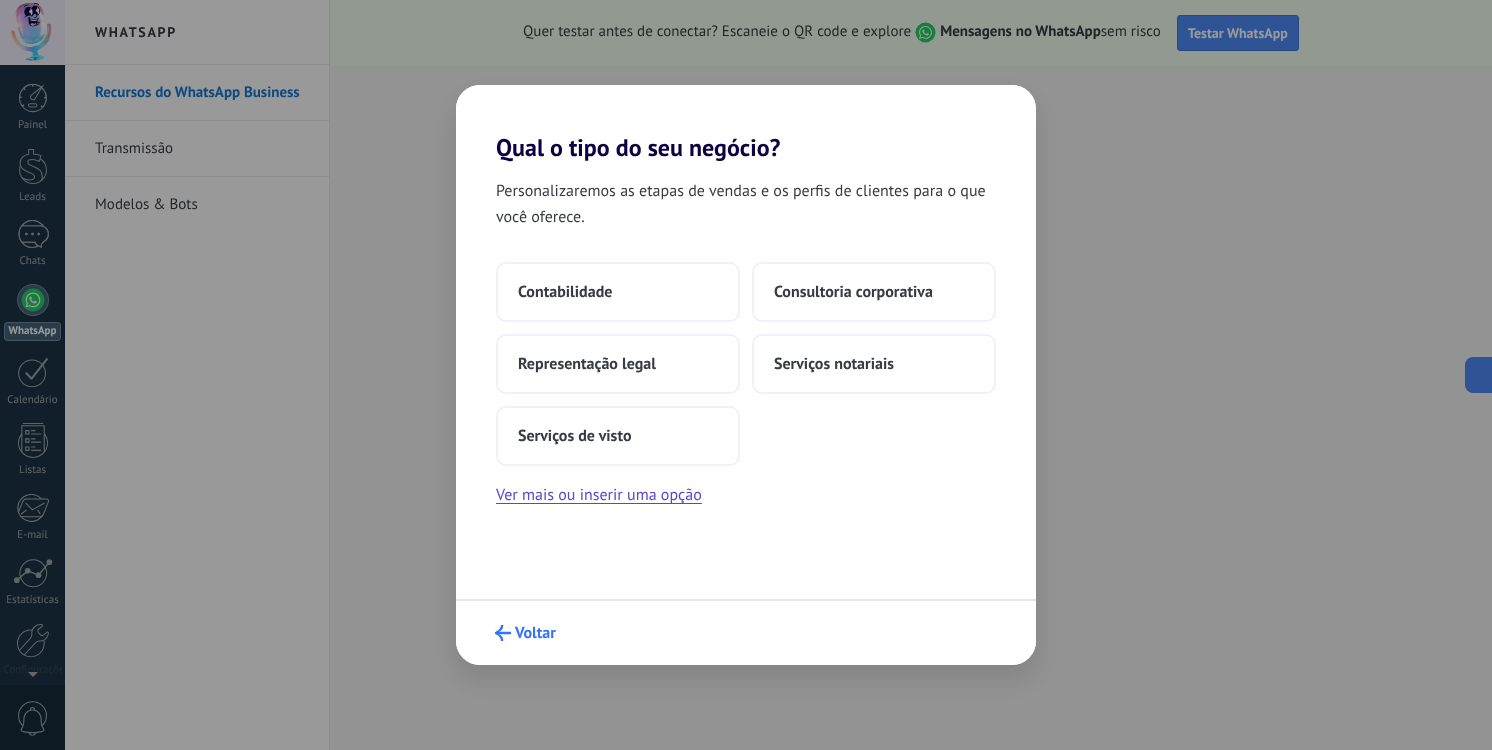 click on "Voltar" at bounding box center (525, 633) 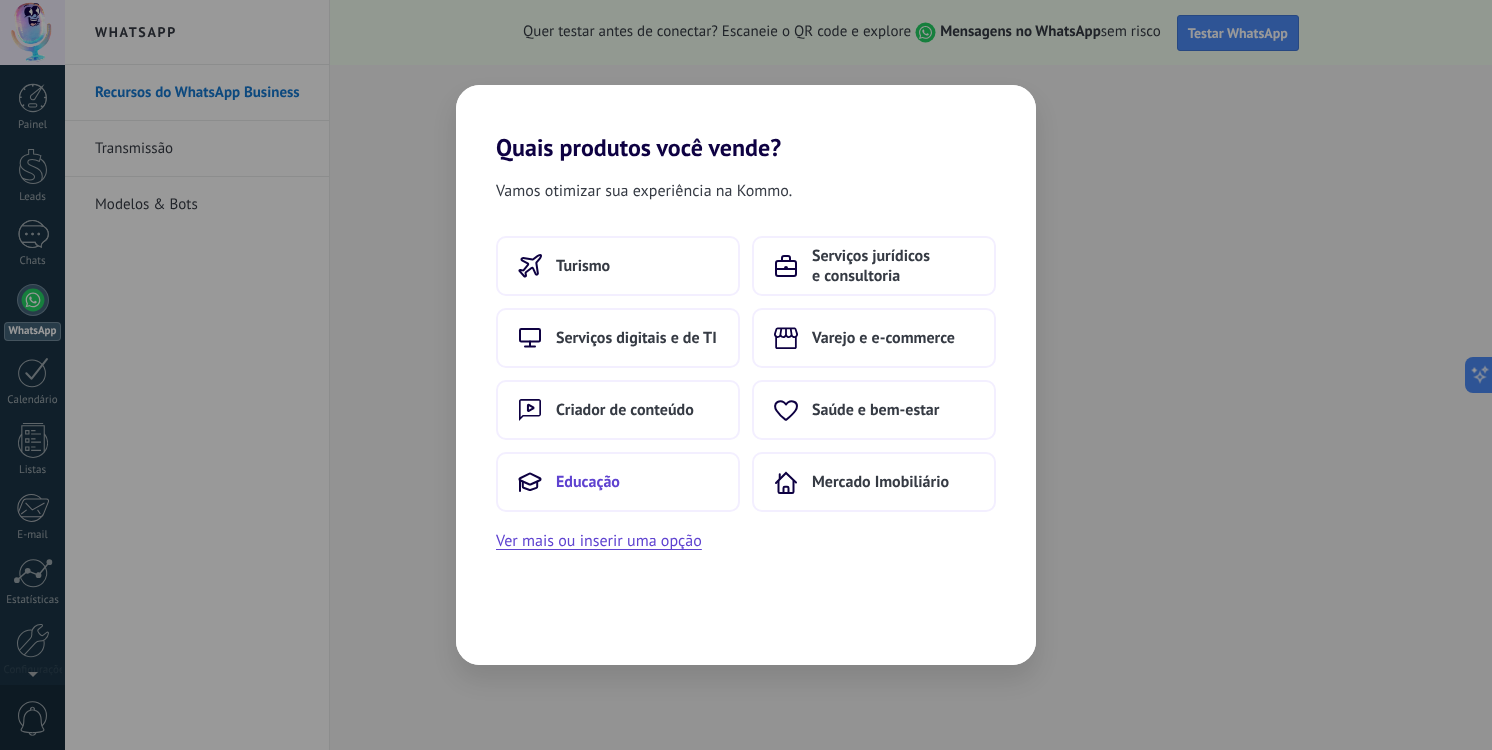 click on "Educação" at bounding box center [583, 266] 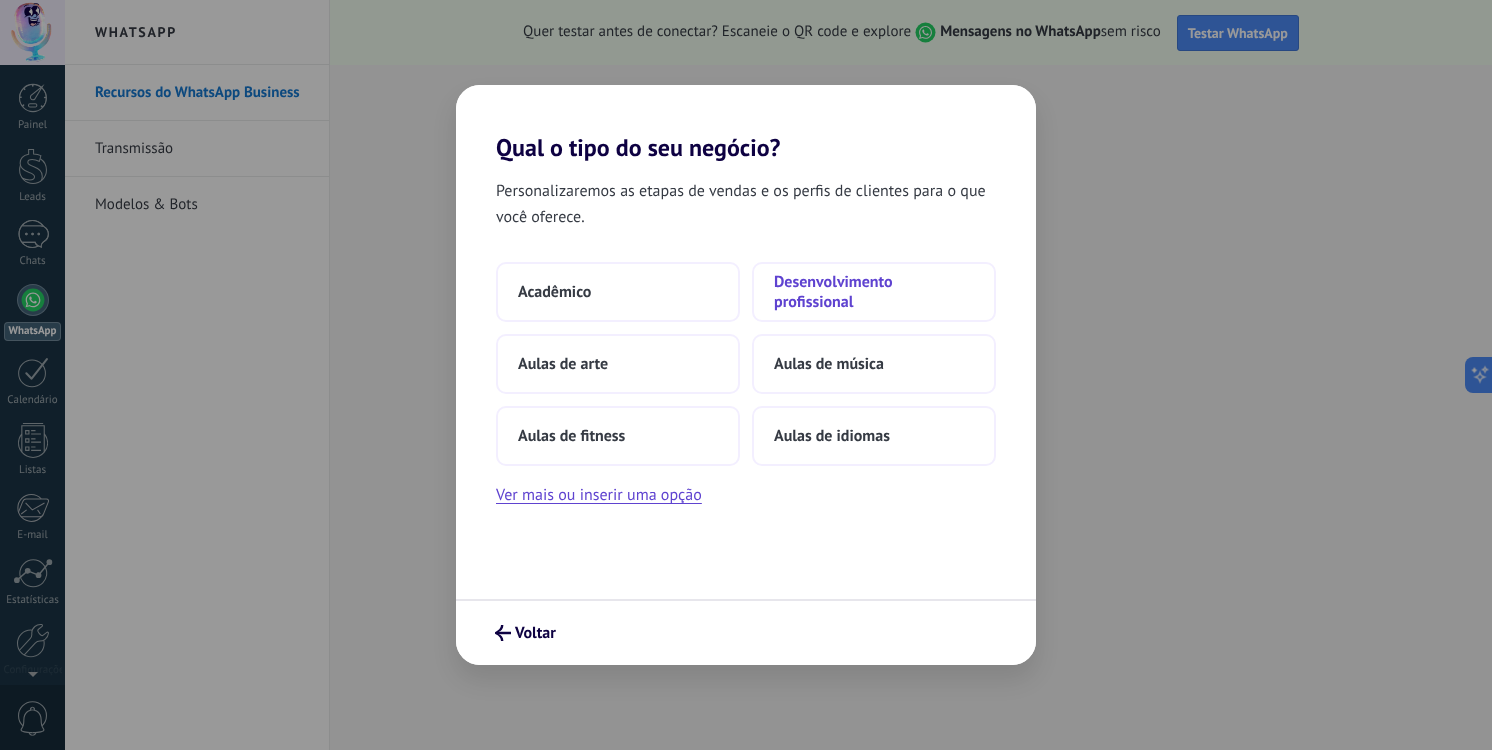 click on "Desenvolvimento profissional" at bounding box center (554, 292) 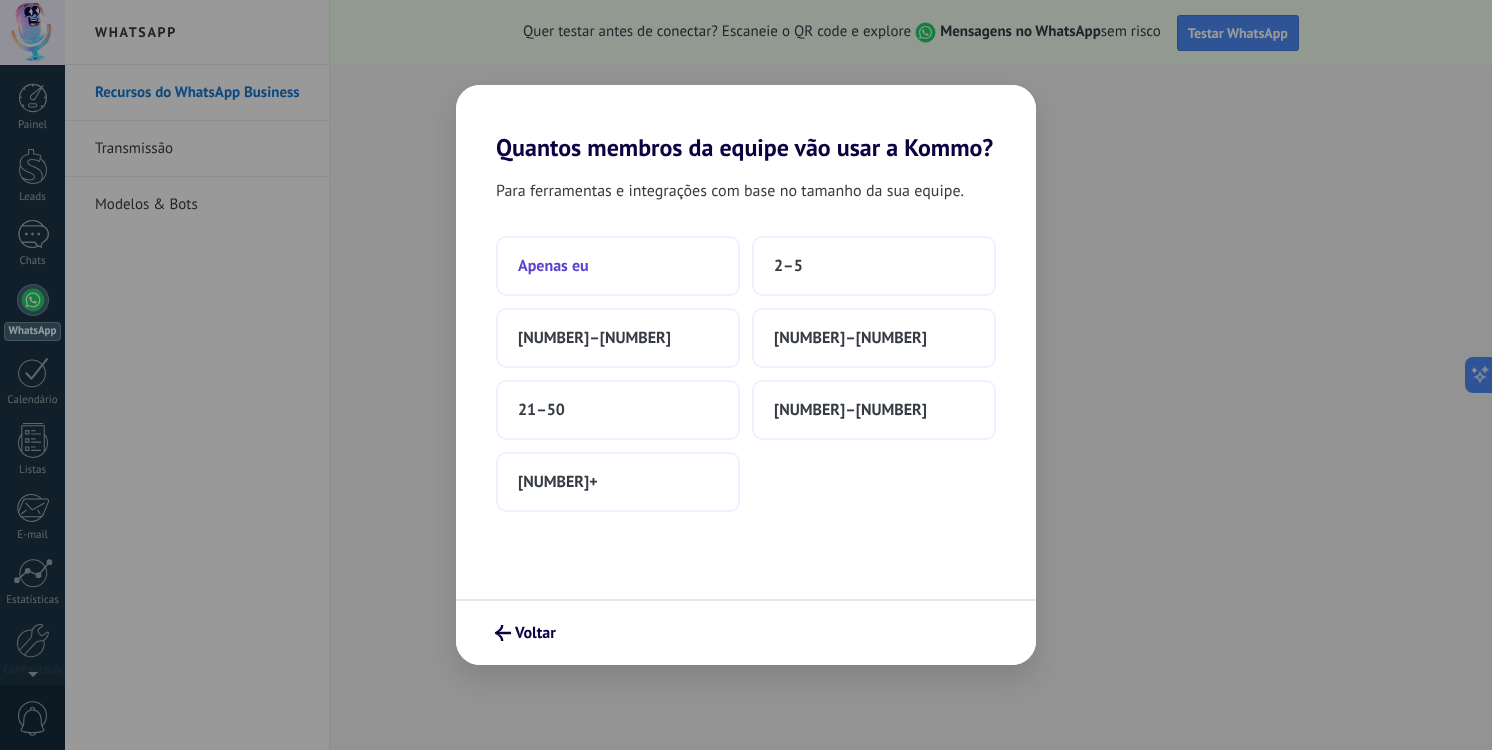 click on "Apenas eu" at bounding box center [618, 266] 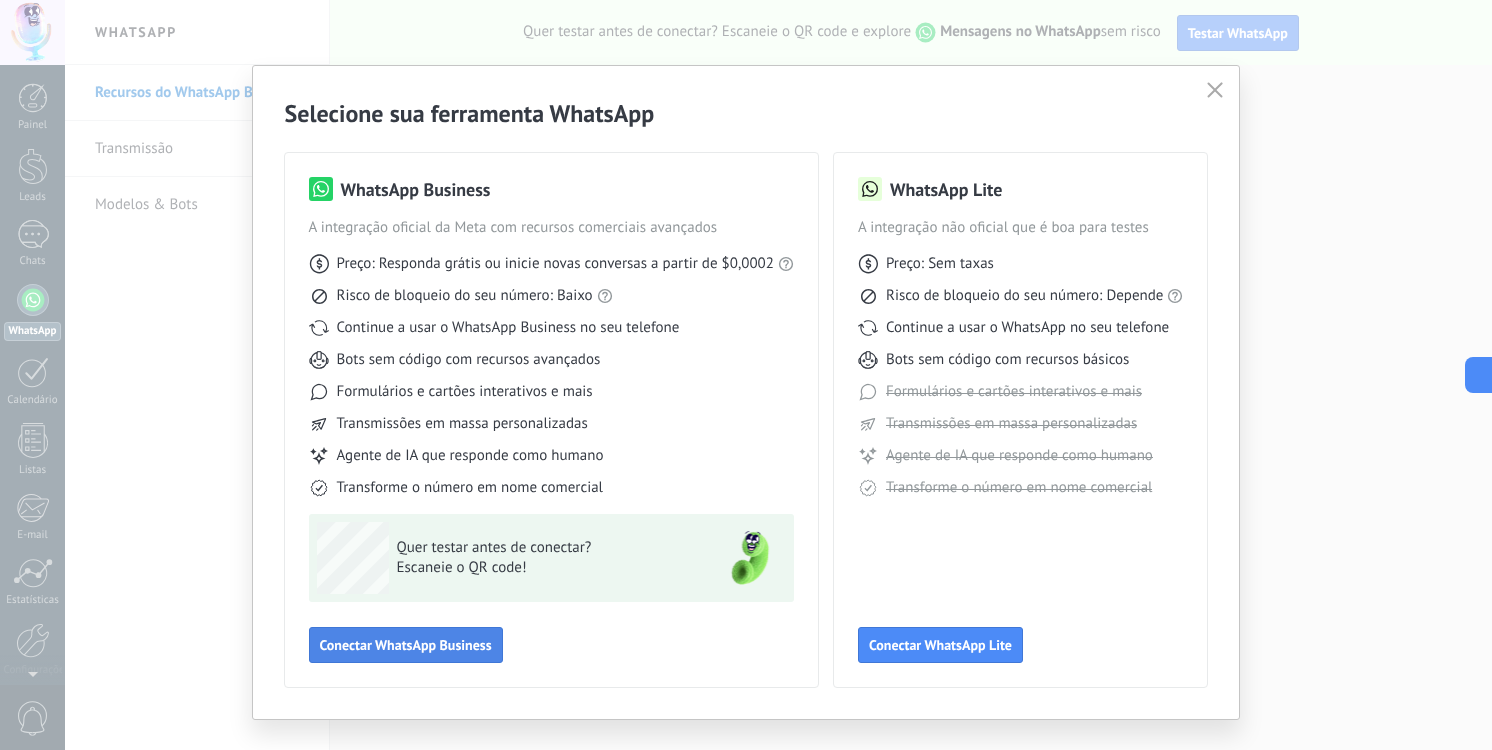 click on "Conectar WhatsApp Business" at bounding box center (406, 645) 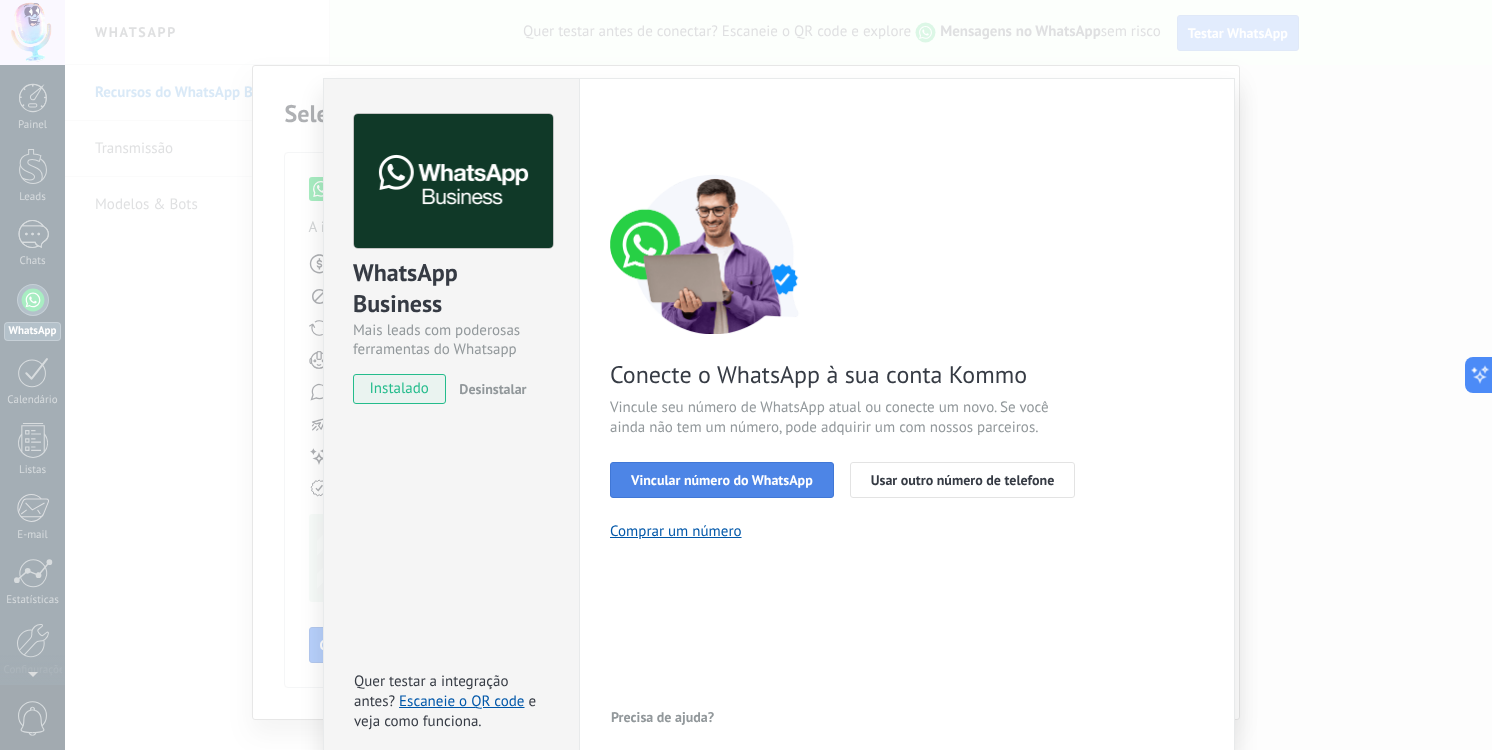 click on "Vincular número do WhatsApp" at bounding box center [722, 480] 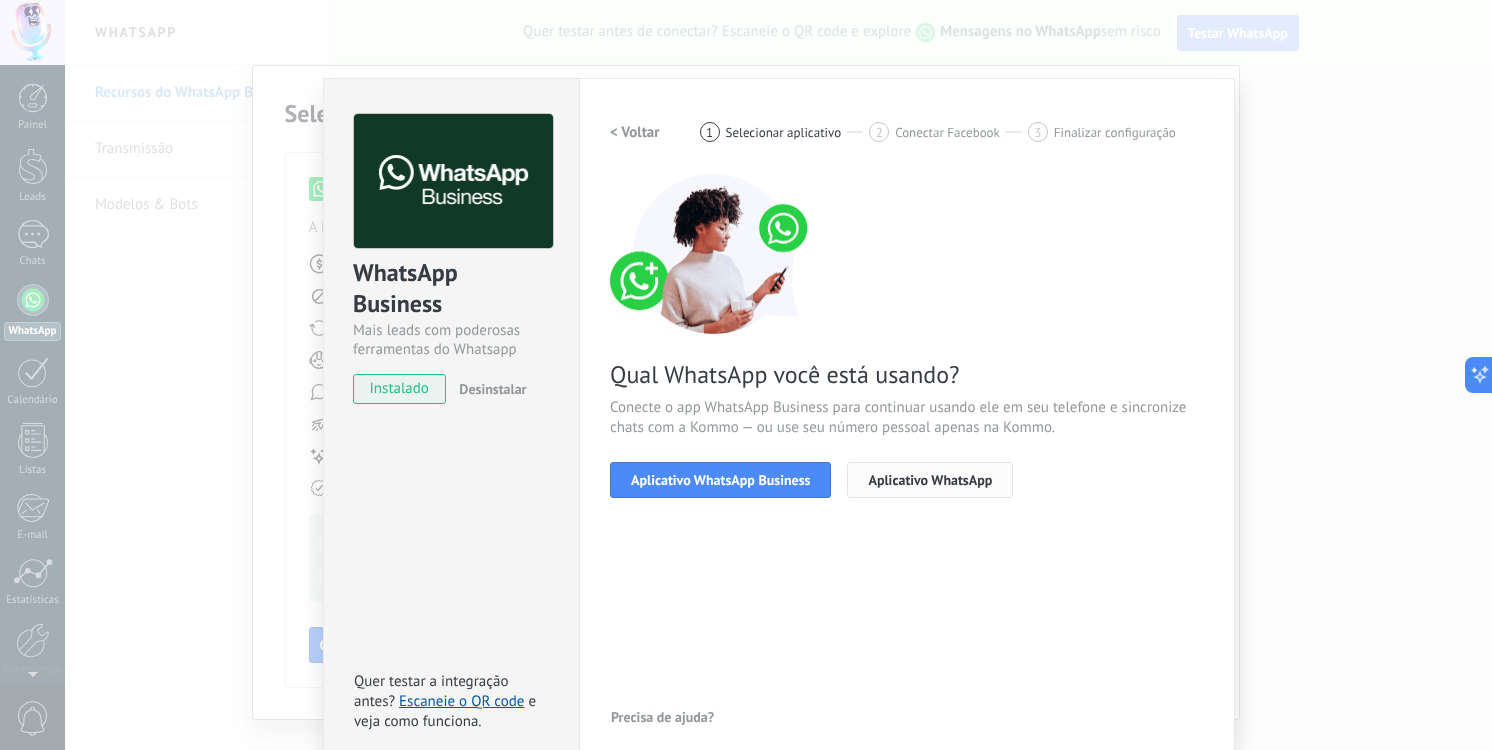 click on "Aplicativo WhatsApp" at bounding box center [930, 480] 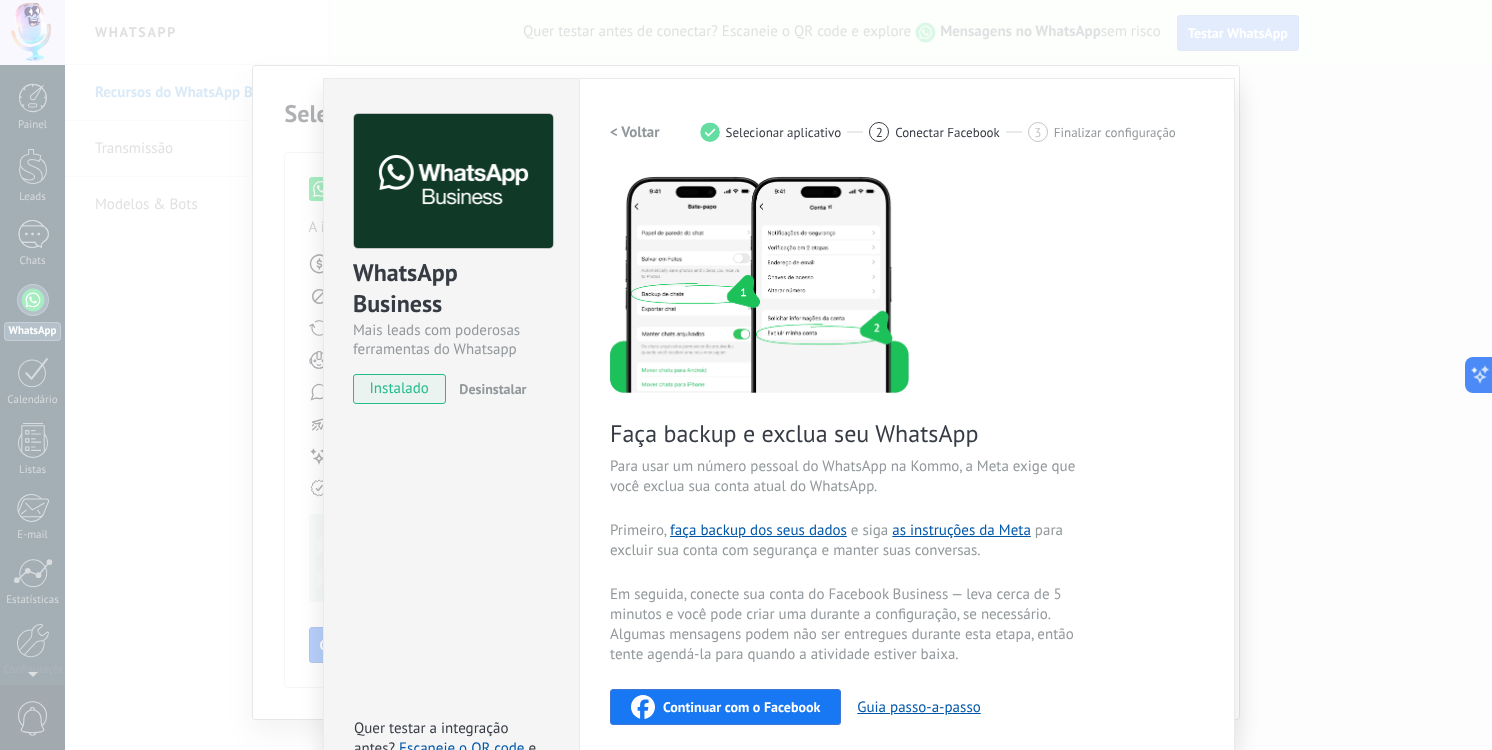 scroll, scrollTop: 64, scrollLeft: 0, axis: vertical 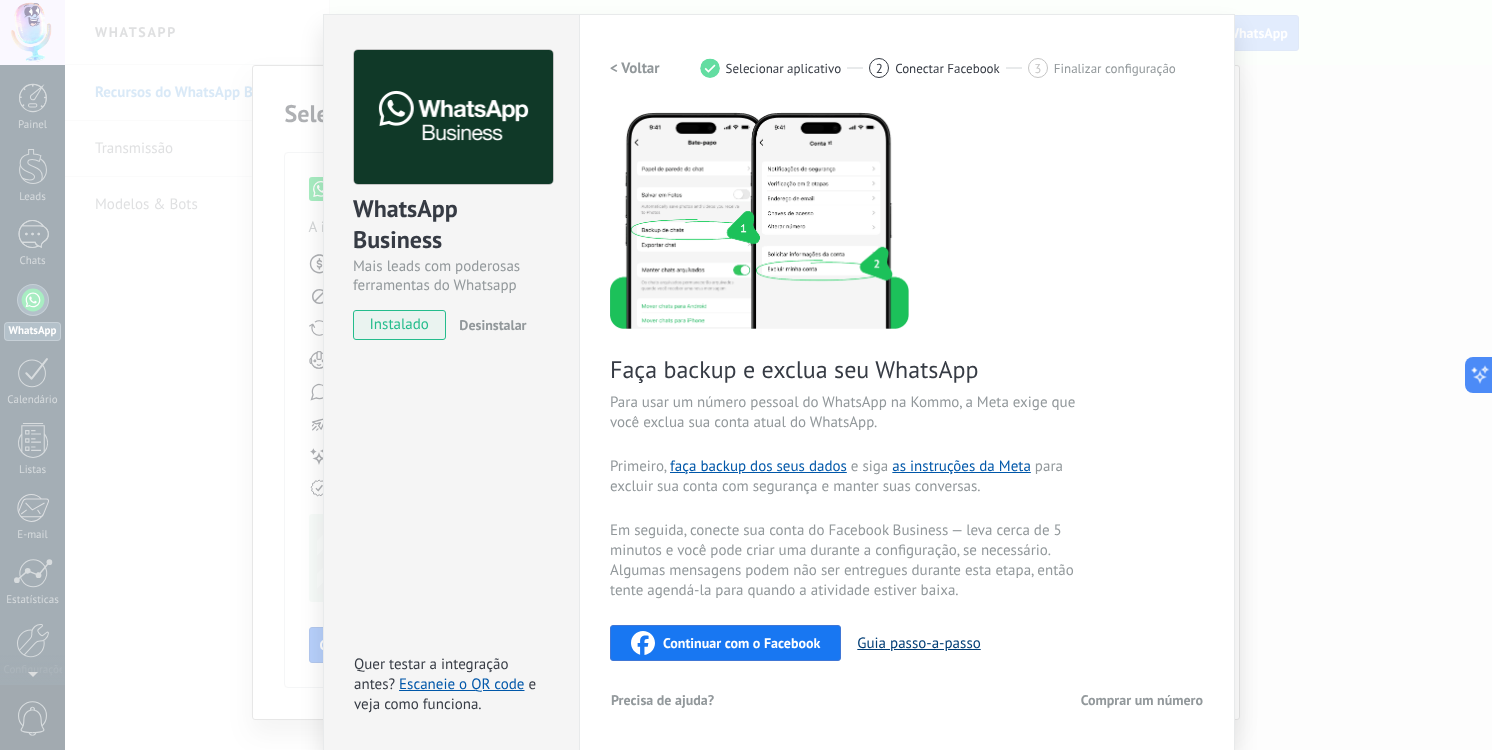 click on "Guia passo-a-passo" at bounding box center (918, 643) 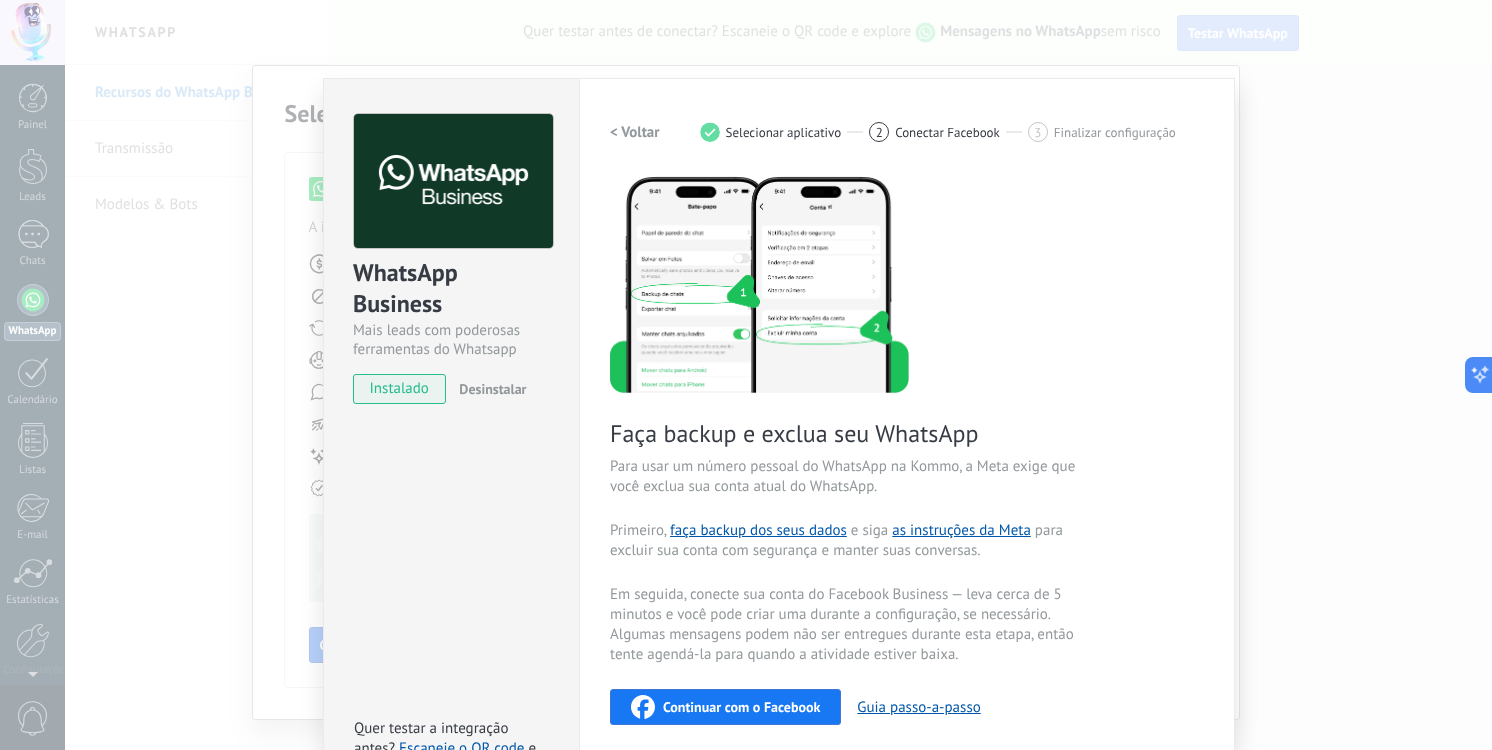 scroll, scrollTop: 64, scrollLeft: 0, axis: vertical 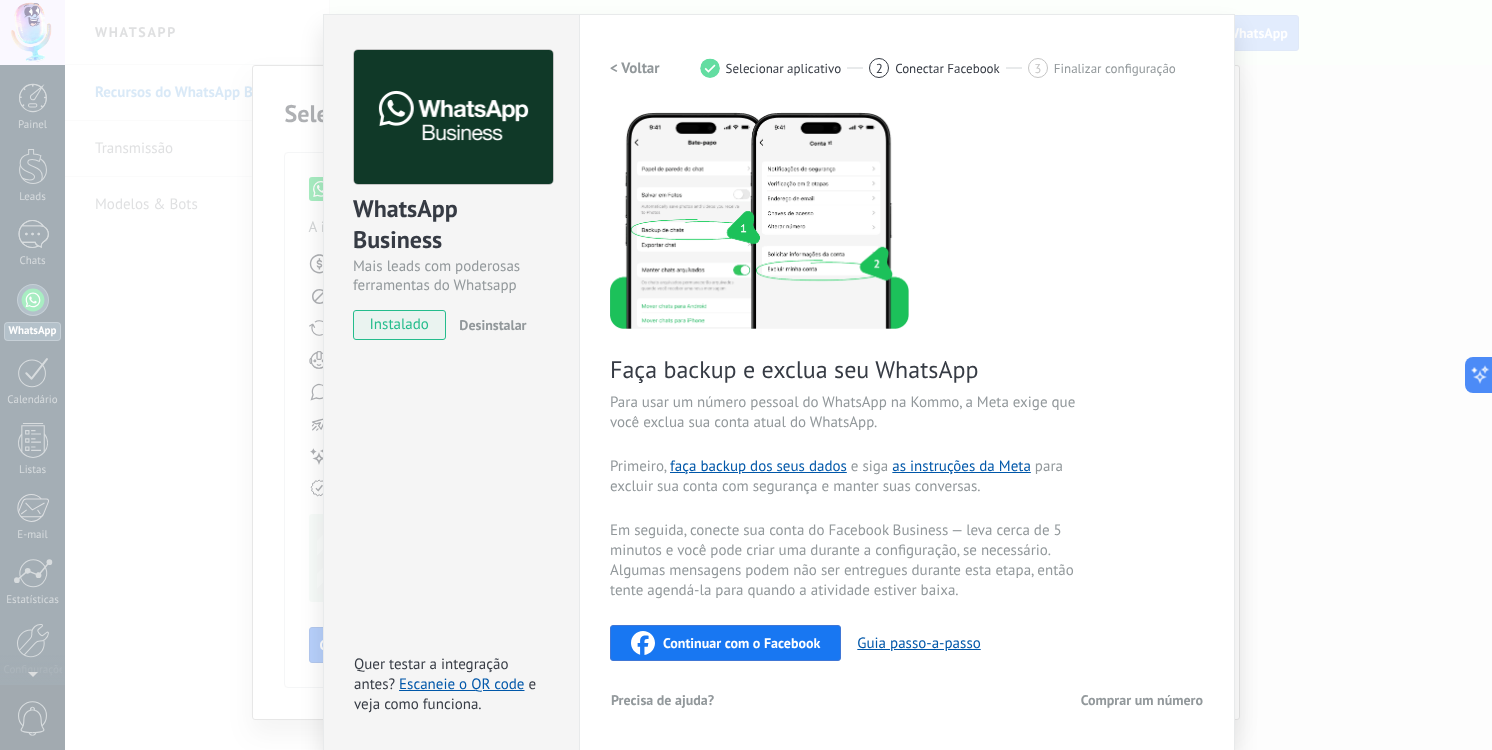 click on "Continuar com o Facebook" at bounding box center [741, 643] 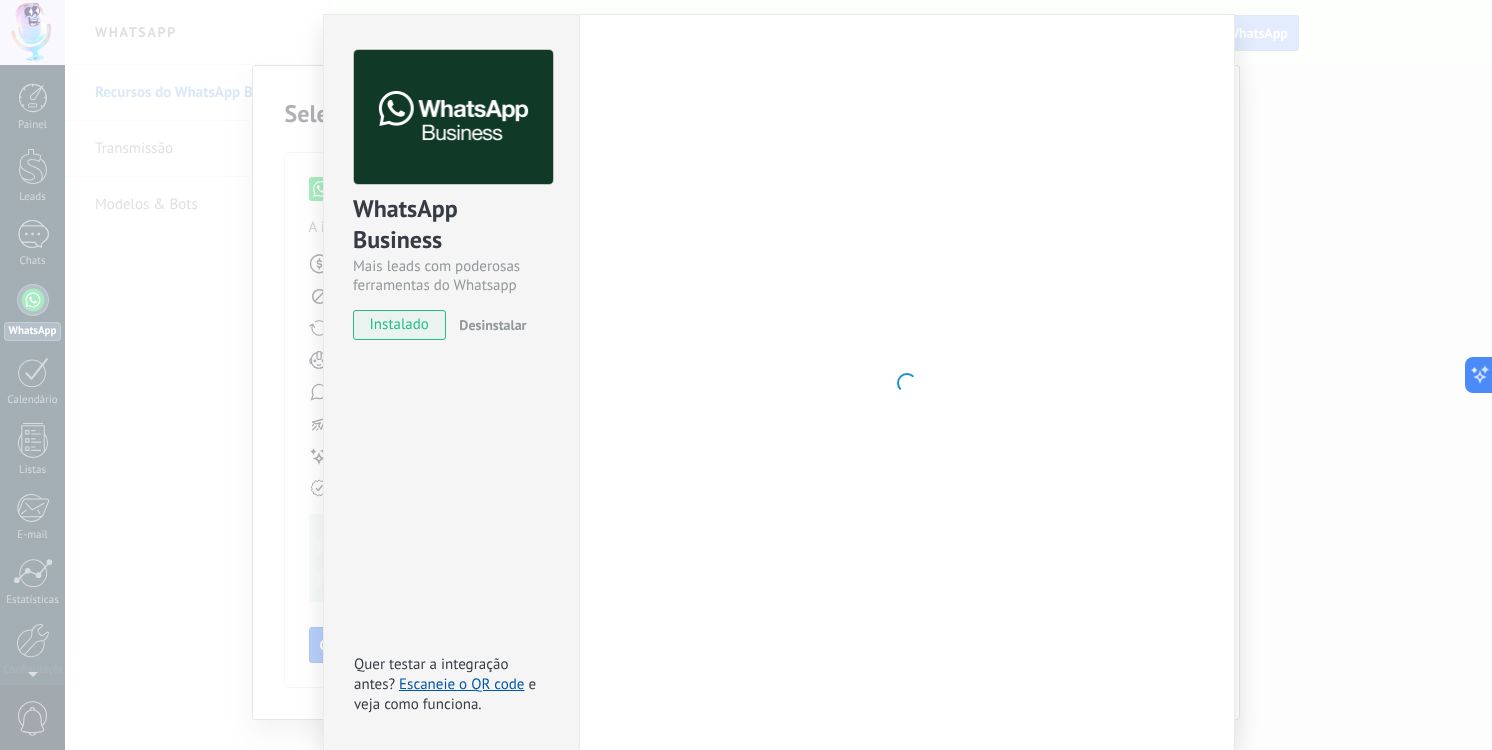 click on "WhatsApp Business Mais leads com poderosas ferramentas do Whatsapp instalado Desinstalar Quer testar a integração antes?   Escaneie o QR code   e veja como funciona. Configurações Autorização This tab logs the users who have granted integration access to this account. If you want to to remove a user's ability to send requests to the account on behalf of this integration, you can revoke access. If access is revoked from all users, the integration will stop working. This app is installed, but no one has given it access yet. WhatsApp Cloud API Mais _:  Salvar < Voltar 1 Selecionar aplicativo 2 Conectar Facebook 3 Finalizar configuração Faça backup e exclua seu WhatsApp Para usar um número pessoal do WhatsApp na Kommo, a Meta exige que você exclua sua conta atual do WhatsApp. Primeiro,   faça backup dos seus dados   e siga   as instruções da Meta   para excluir sua conta com segurança e manter suas conversas. Continuar com o Facebook Guia passo-a-passo Precisa de ajuda? Comprar um número" at bounding box center (778, 375) 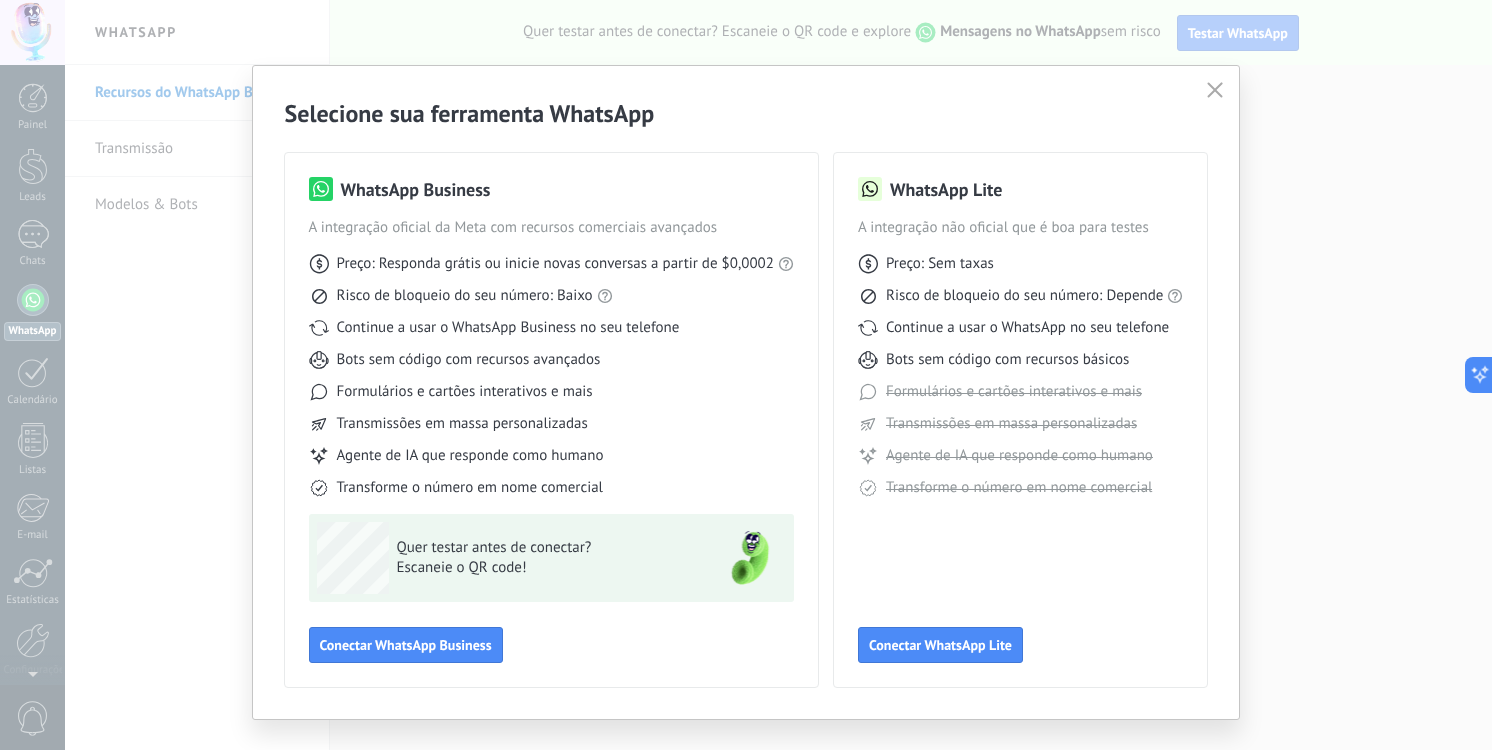 scroll, scrollTop: 0, scrollLeft: 0, axis: both 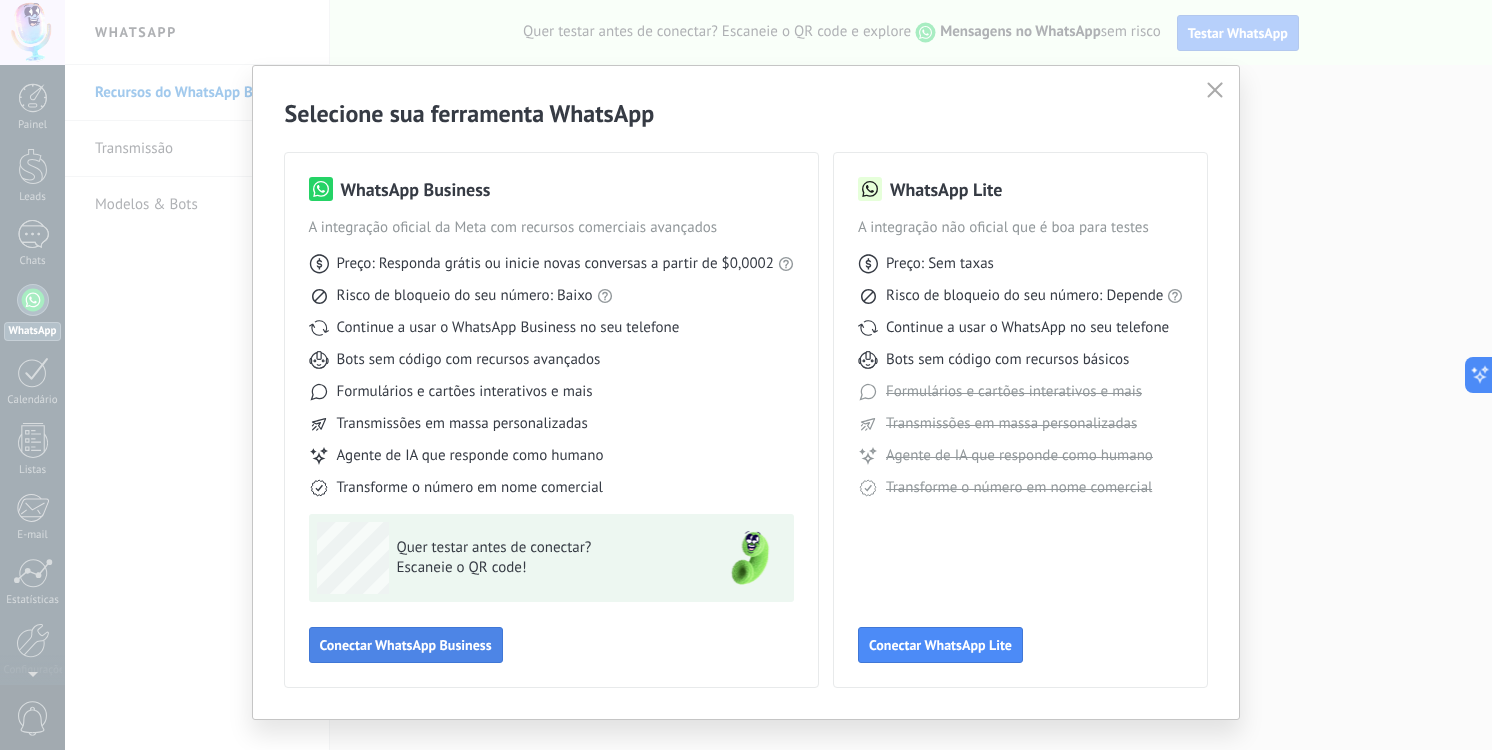 click on "Conectar WhatsApp Business" at bounding box center (406, 645) 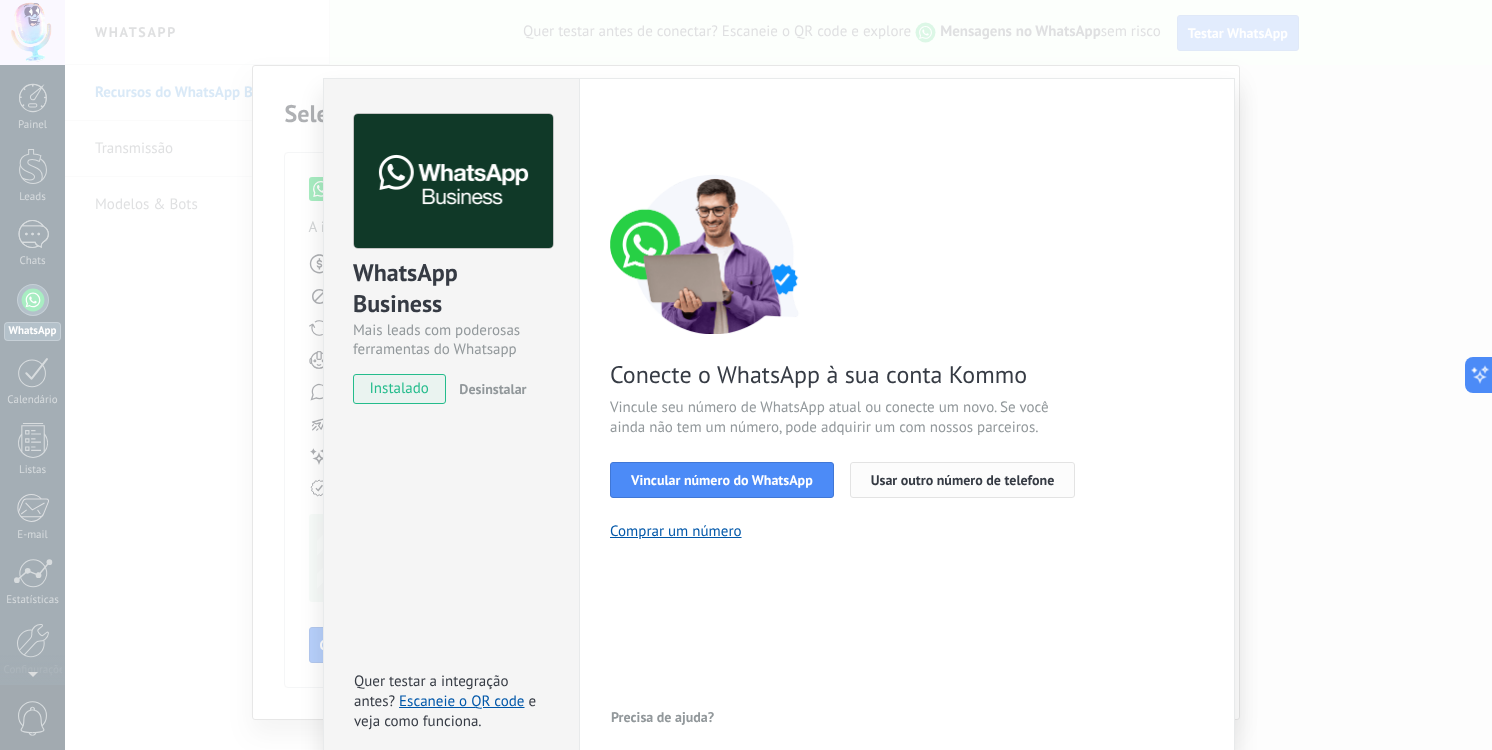 click on "Usar outro número de telefone" at bounding box center [963, 480] 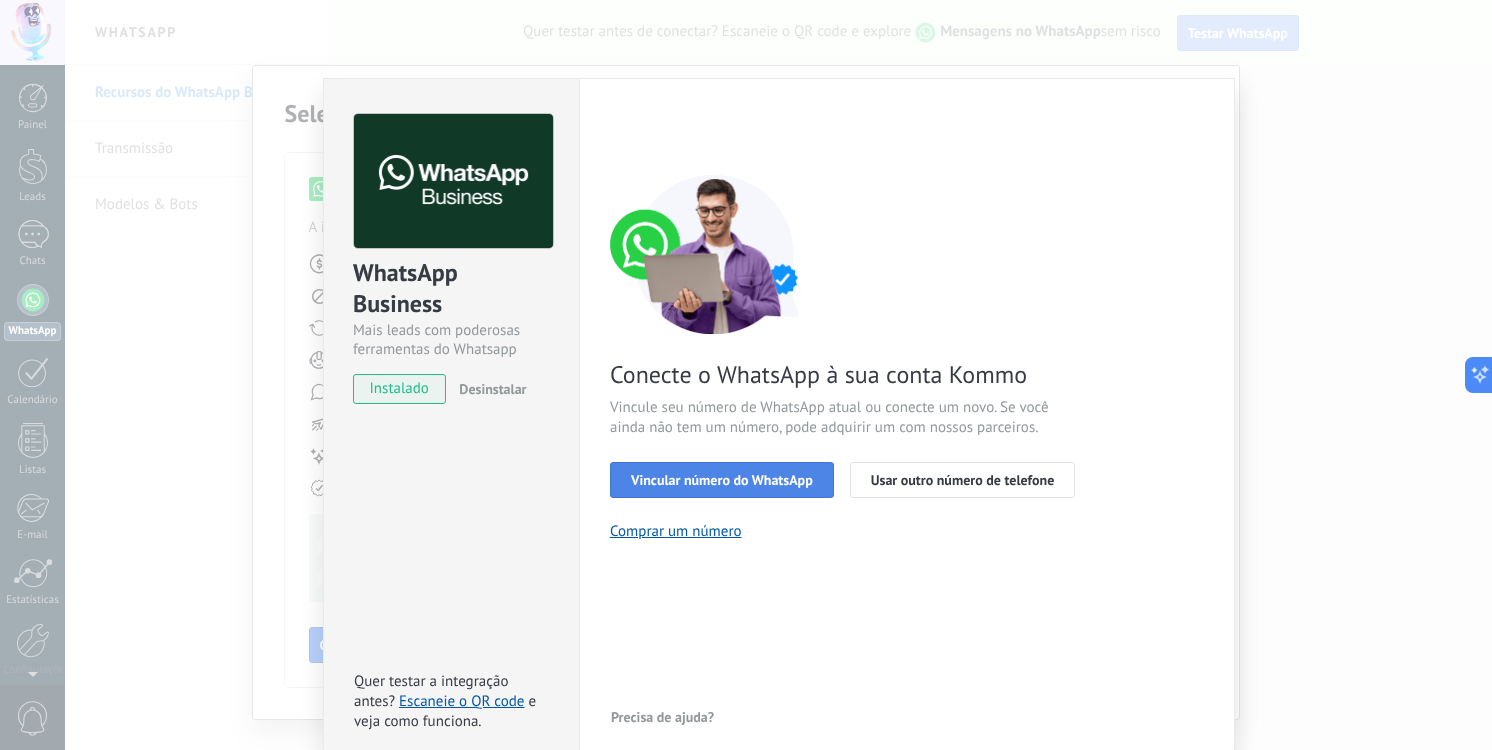 click on "Vincular número do WhatsApp" at bounding box center [722, 480] 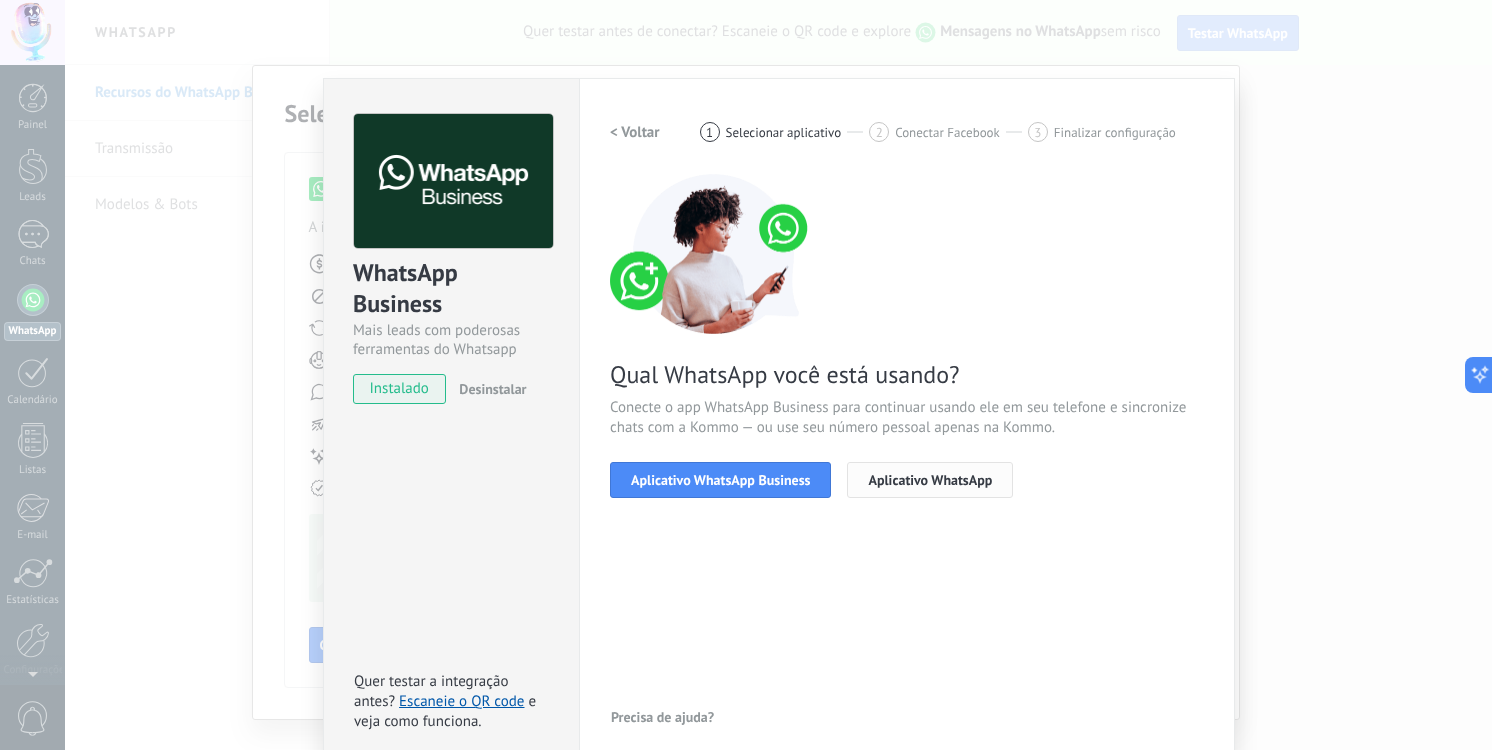 click on "Aplicativo WhatsApp" at bounding box center [930, 480] 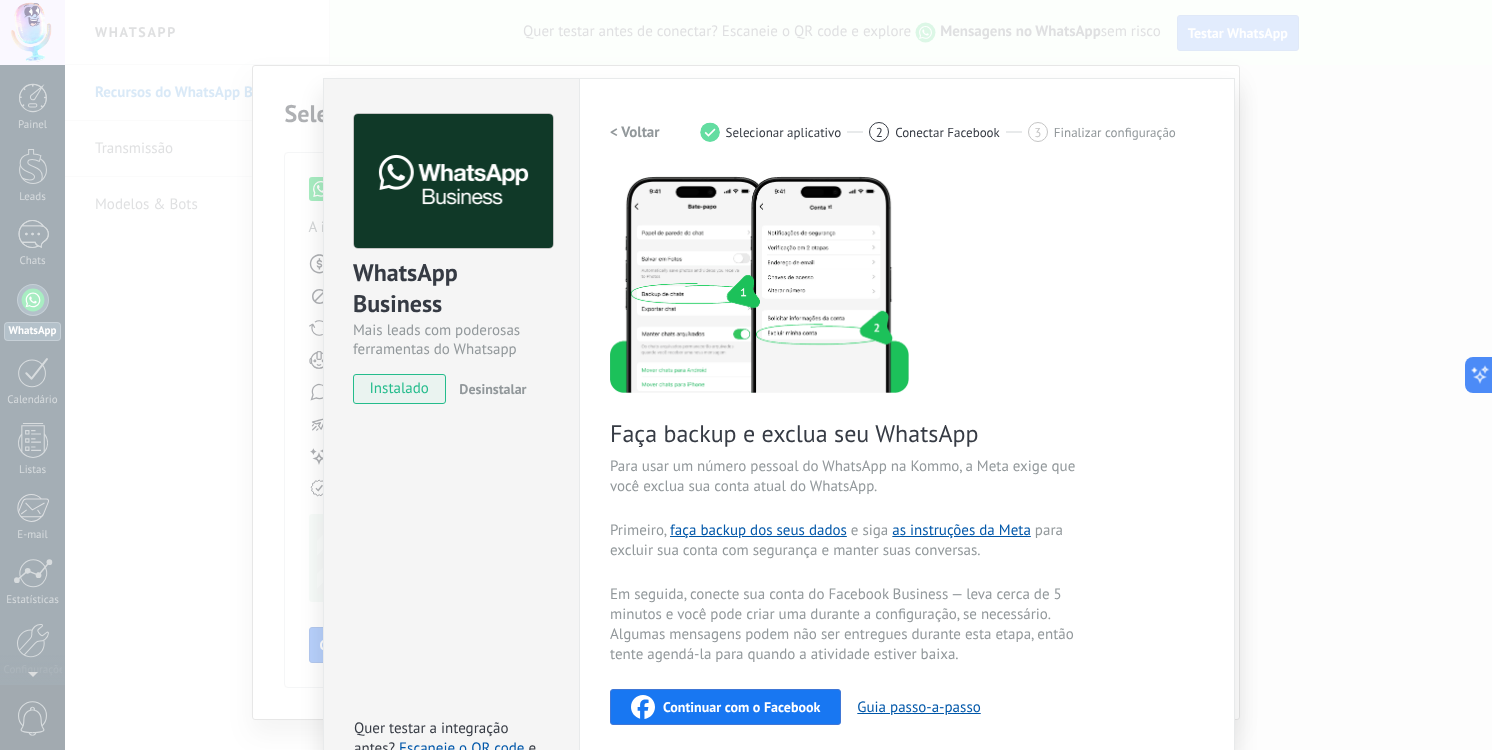 click on "Continuar com o Facebook" at bounding box center [741, 707] 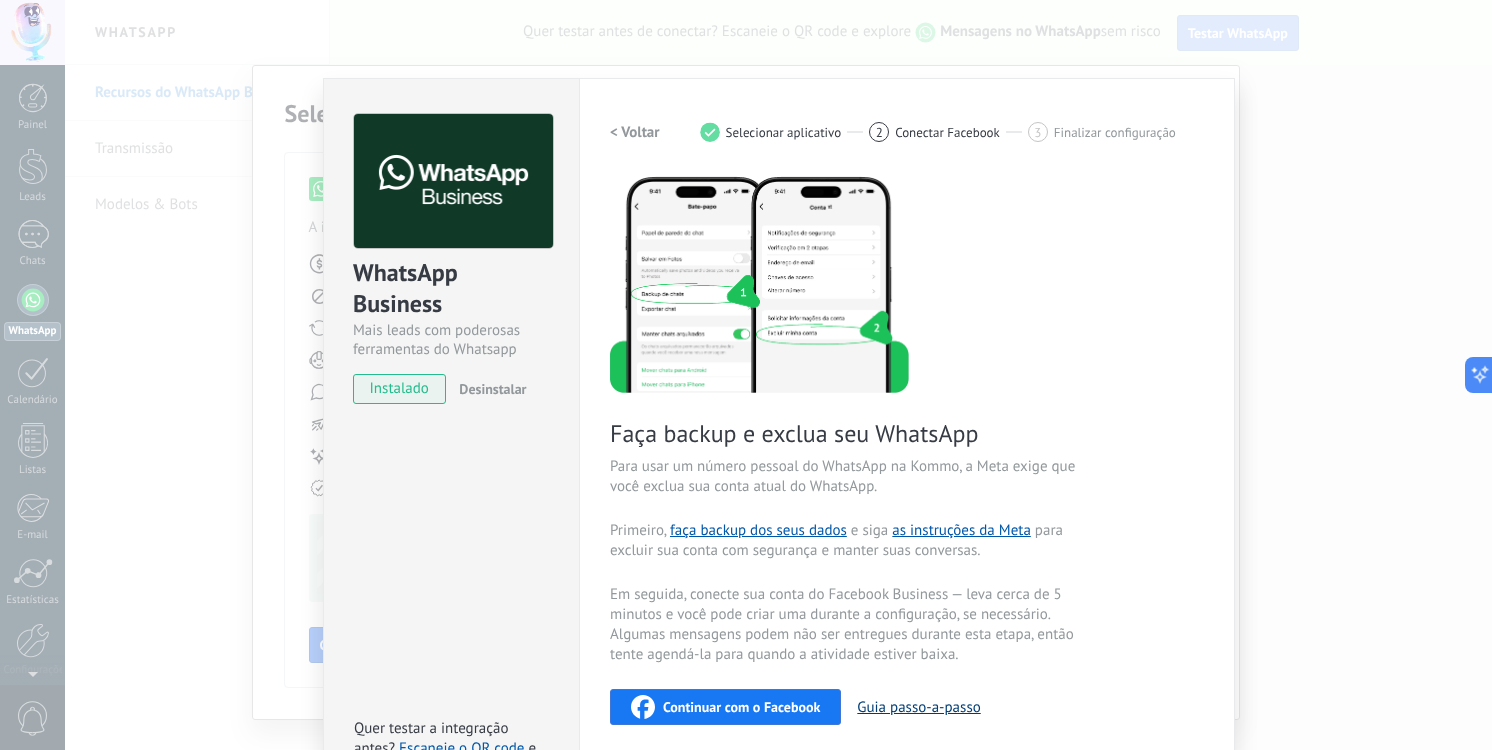 click on "Guia passo-a-passo" at bounding box center (918, 707) 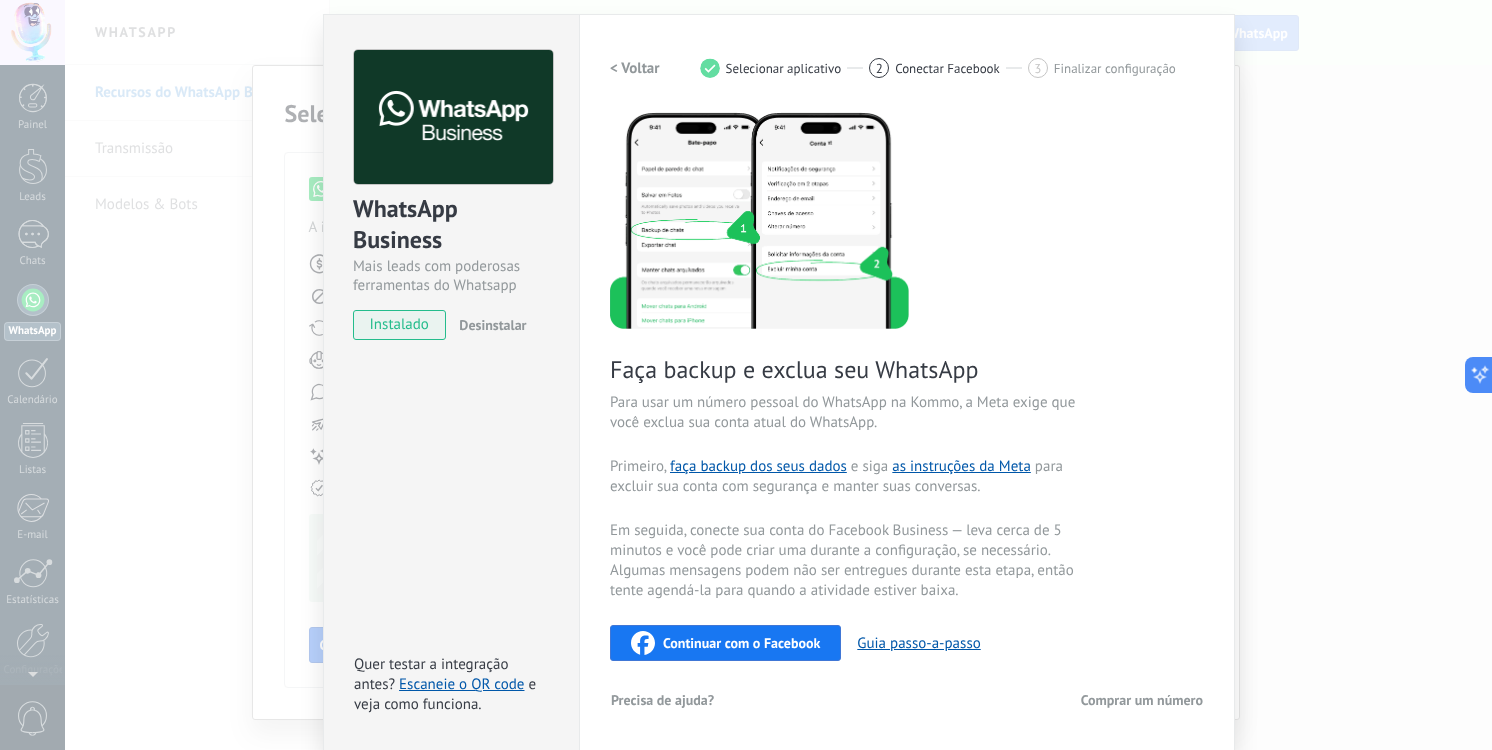scroll, scrollTop: 0, scrollLeft: 0, axis: both 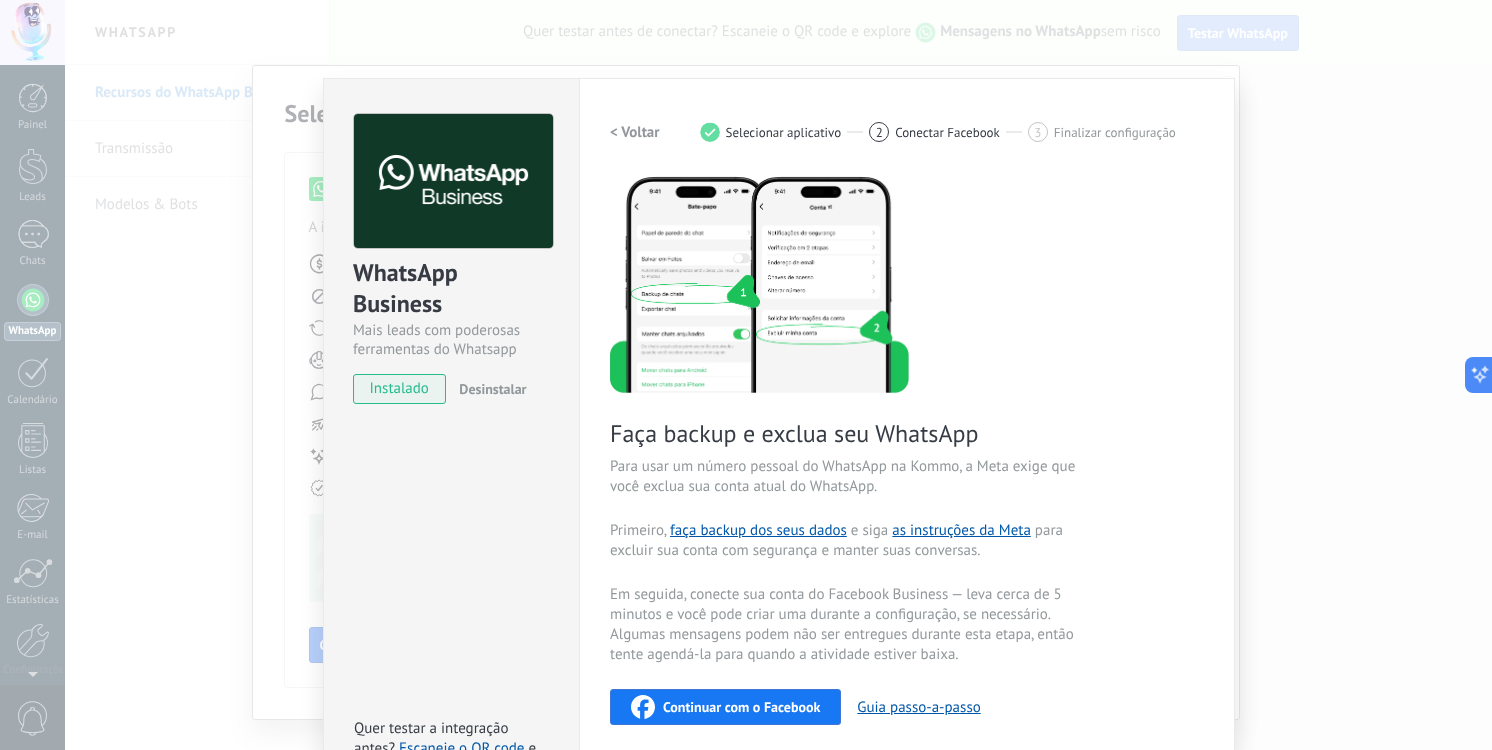 click on "WhatsApp Business Mais leads com poderosas ferramentas do Whatsapp instalado Desinstalar Quer testar a integração antes?   Escaneie o QR code   e veja como funciona. Configurações Autorização This tab logs the users who have granted integration access to this account. If you want to to remove a user's ability to send requests to the account on behalf of this integration, you can revoke access. If access is revoked from all users, the integration will stop working. This app is installed, but no one has given it access yet. WhatsApp Cloud API Mais _:  Salvar < Voltar 1 Selecionar aplicativo 2 Conectar Facebook 3 Finalizar configuração Faça backup e exclua seu WhatsApp Para usar um número pessoal do WhatsApp na Kommo, a Meta exige que você exclua sua conta atual do WhatsApp. Primeiro,   faça backup dos seus dados   e siga   as instruções da Meta   para excluir sua conta com segurança e manter suas conversas. Continuar com o Facebook Guia passo-a-passo Precisa de ajuda? Comprar um número" at bounding box center (778, 375) 